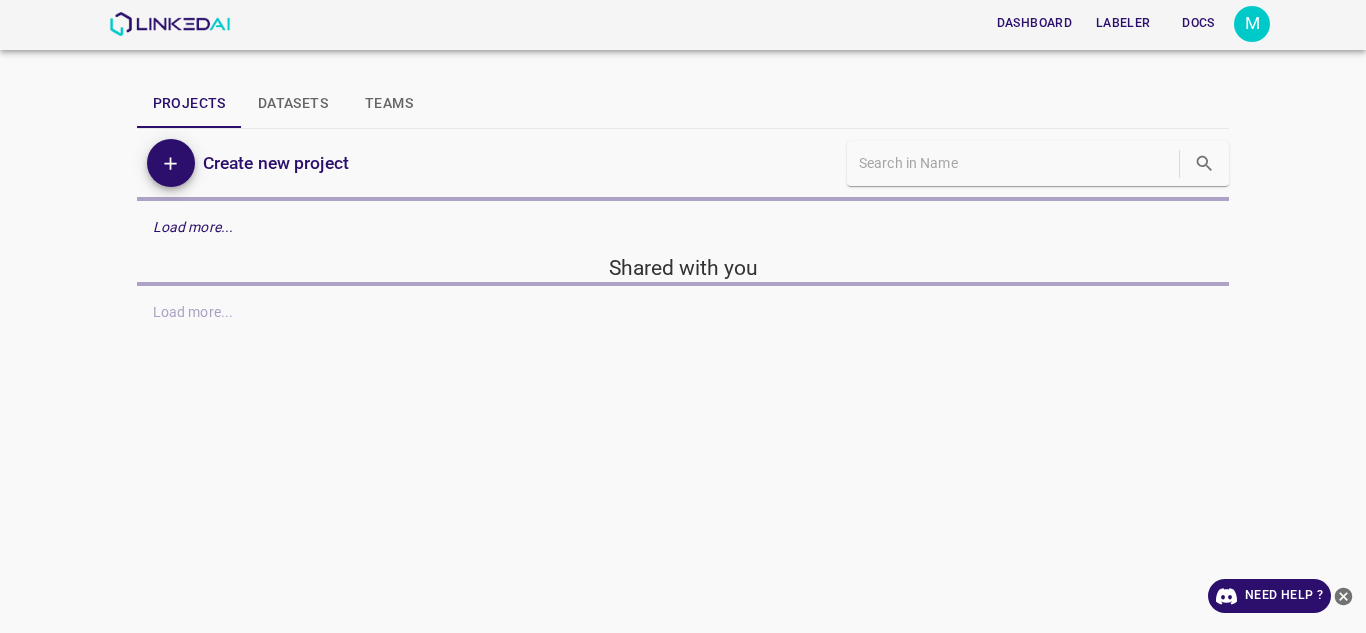 scroll, scrollTop: 0, scrollLeft: 0, axis: both 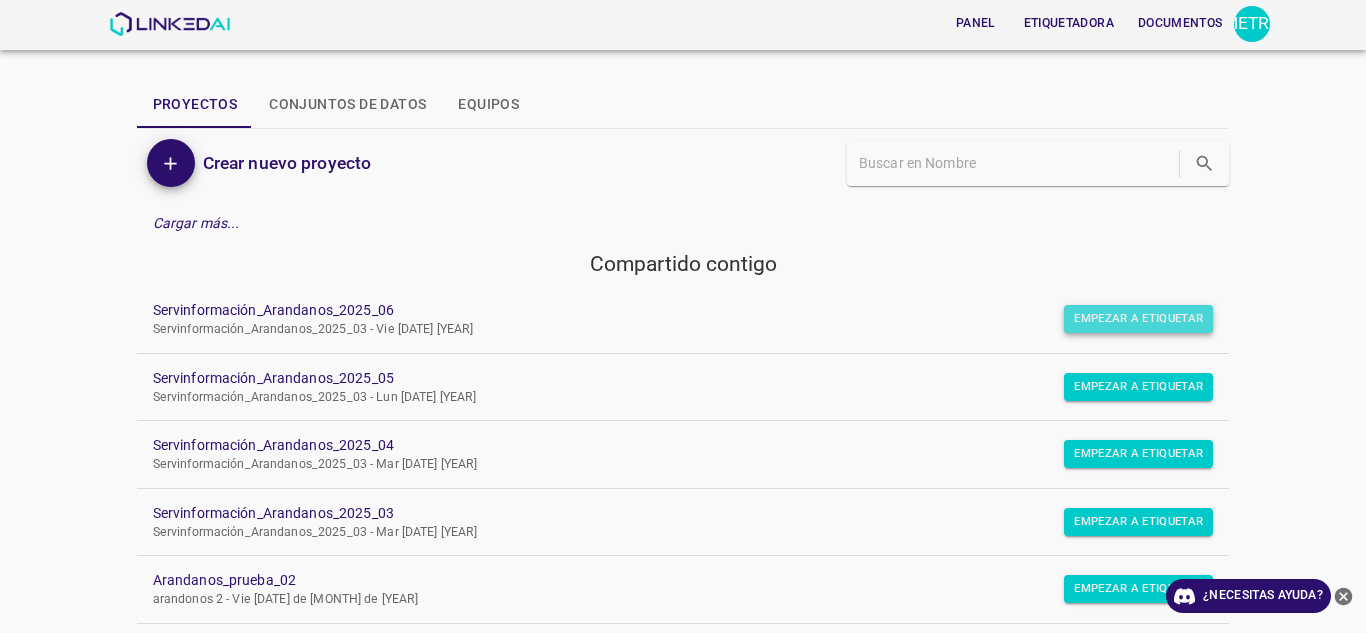 click on "Empezar a etiquetar" at bounding box center [1138, 319] 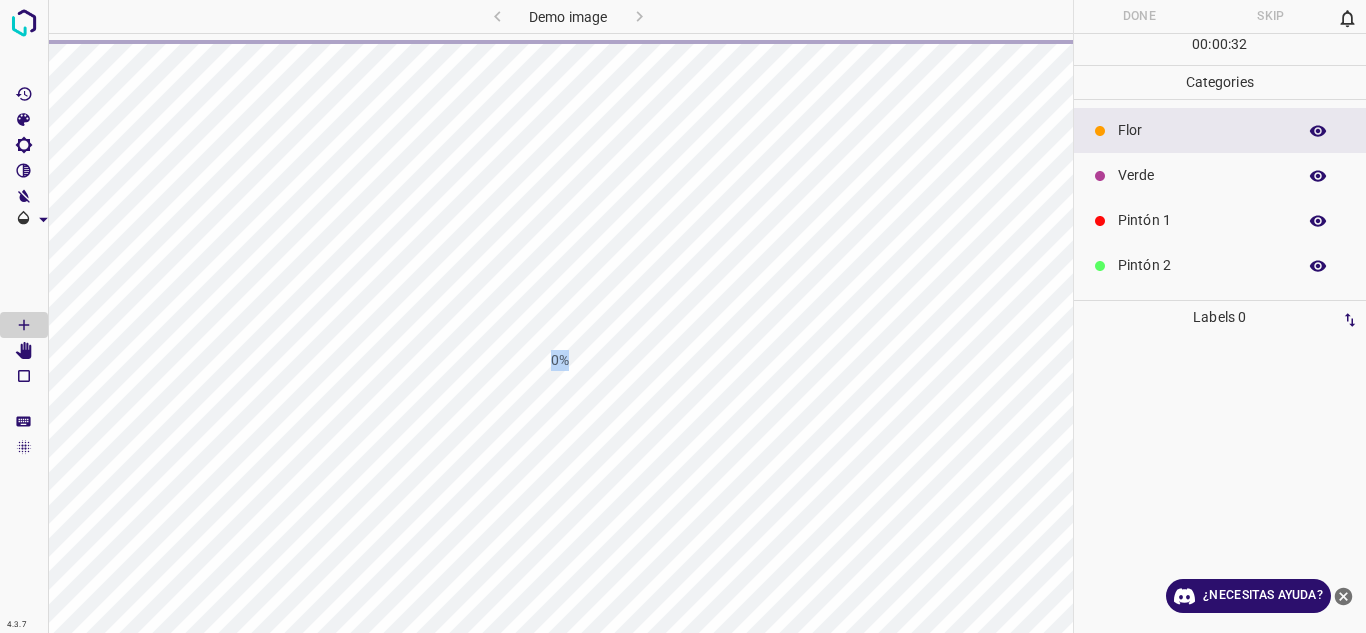 drag, startPoint x: 377, startPoint y: 512, endPoint x: 643, endPoint y: 210, distance: 402.44254 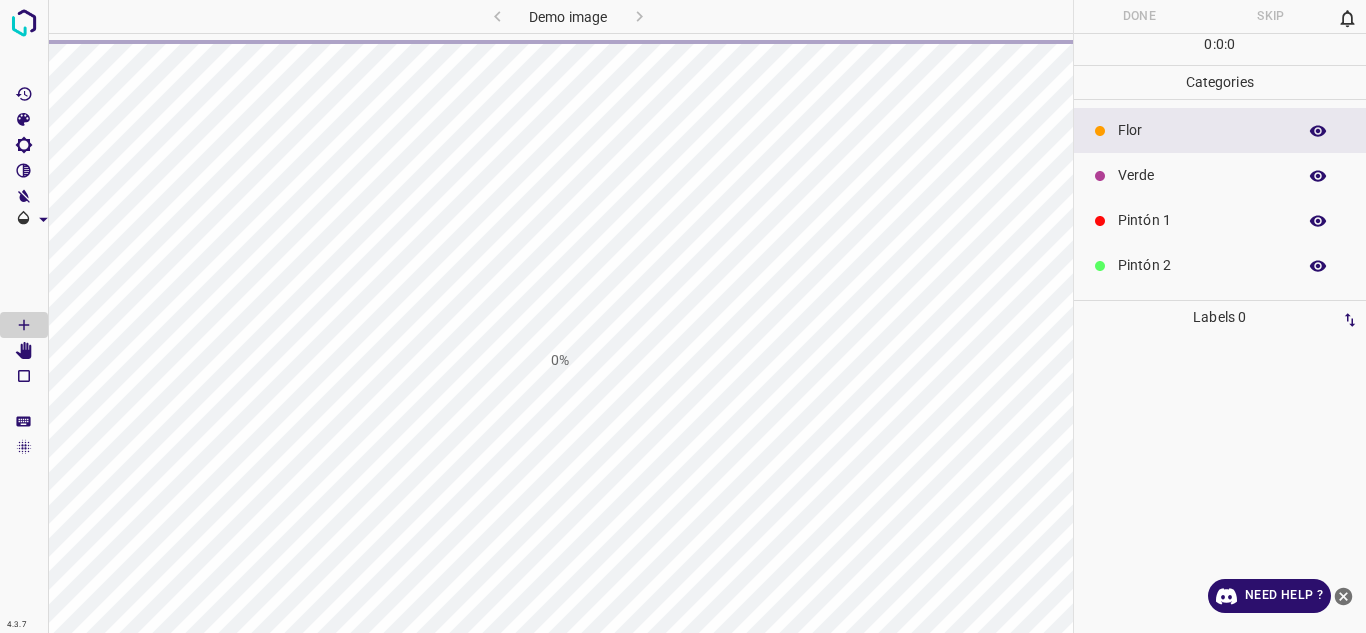 scroll, scrollTop: 0, scrollLeft: 0, axis: both 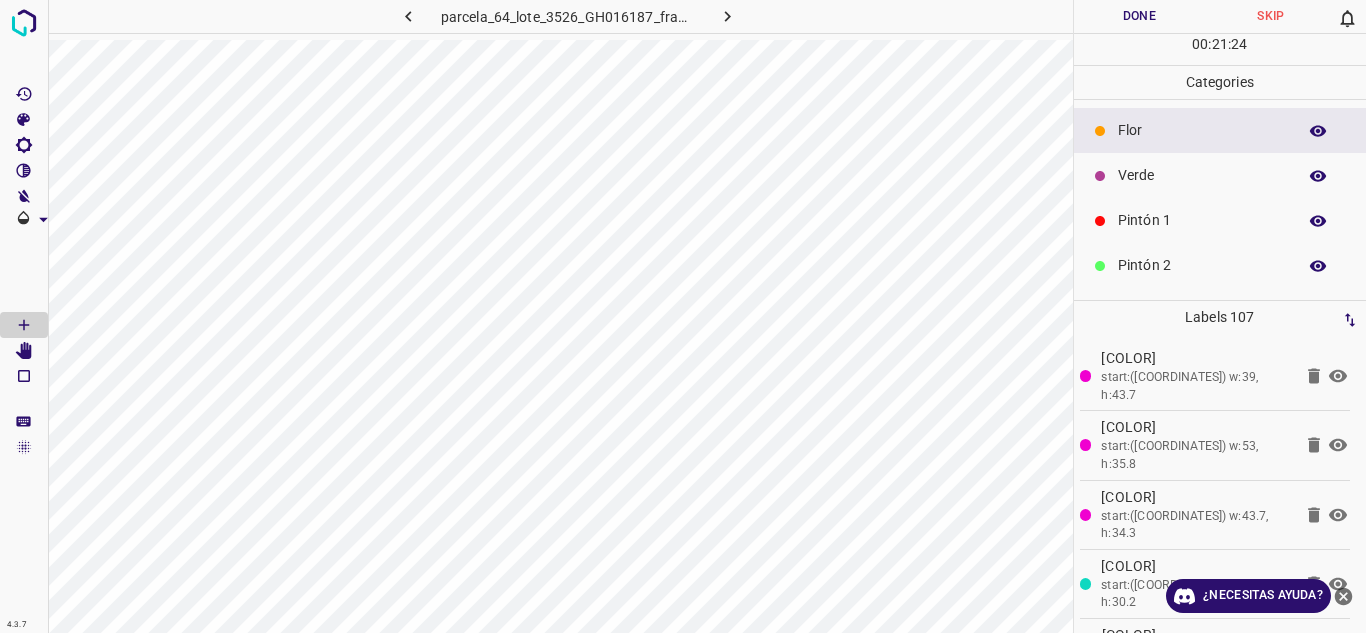 click on "Flor" at bounding box center [1202, 130] 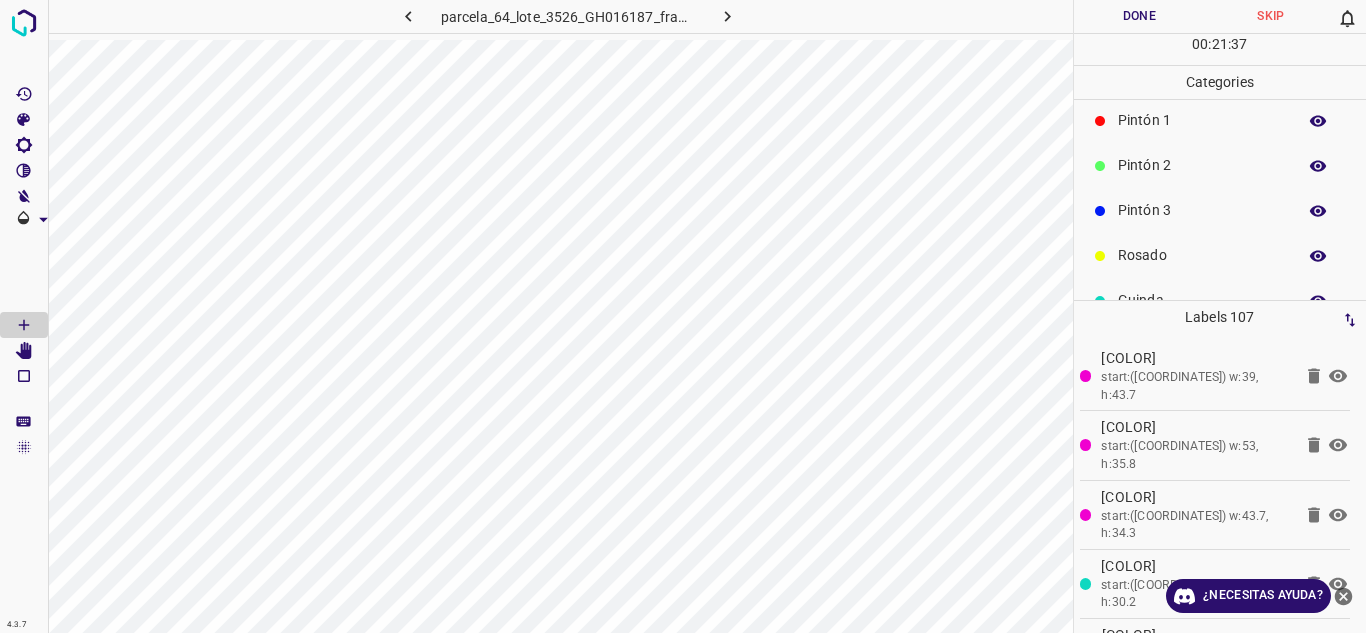 scroll, scrollTop: 176, scrollLeft: 0, axis: vertical 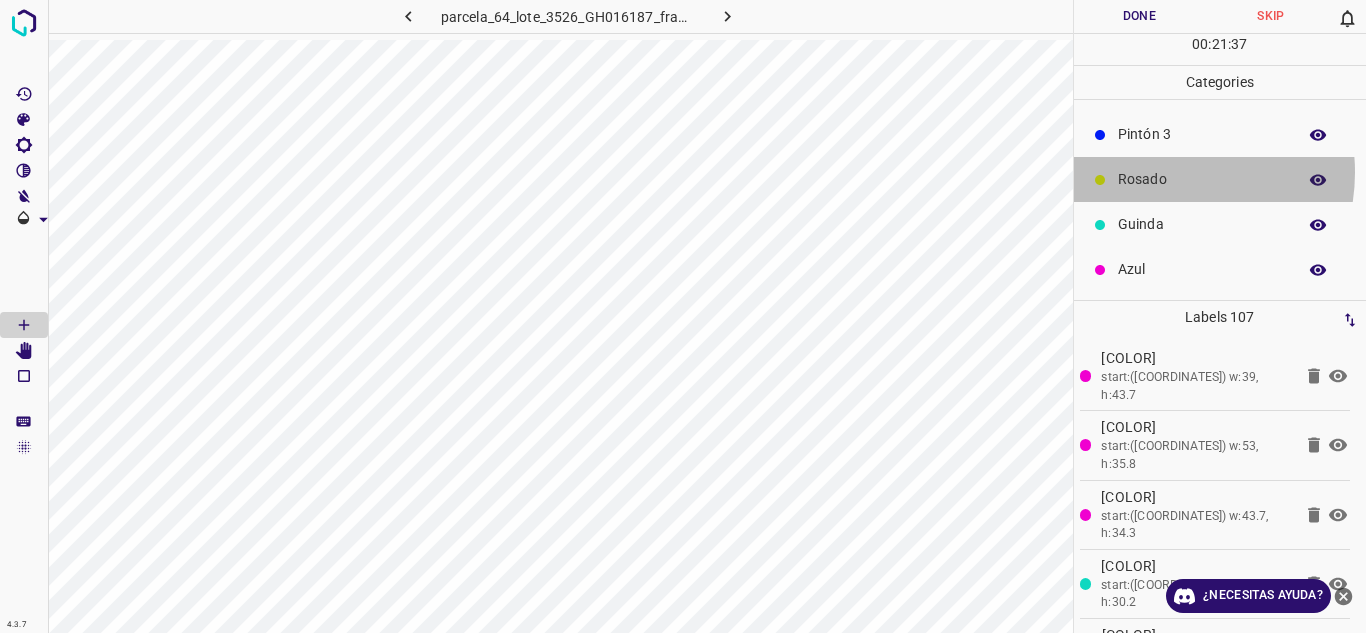 click on "Rosado" at bounding box center (1202, 179) 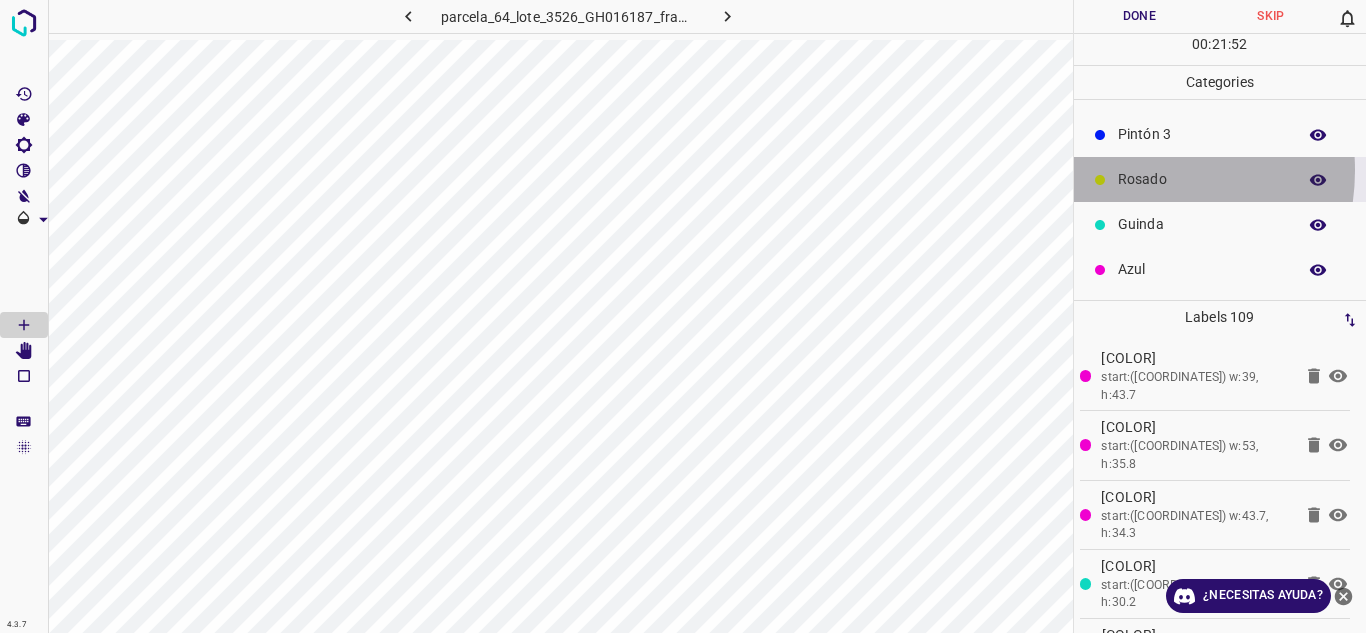 click on "Rosado" at bounding box center [1202, 179] 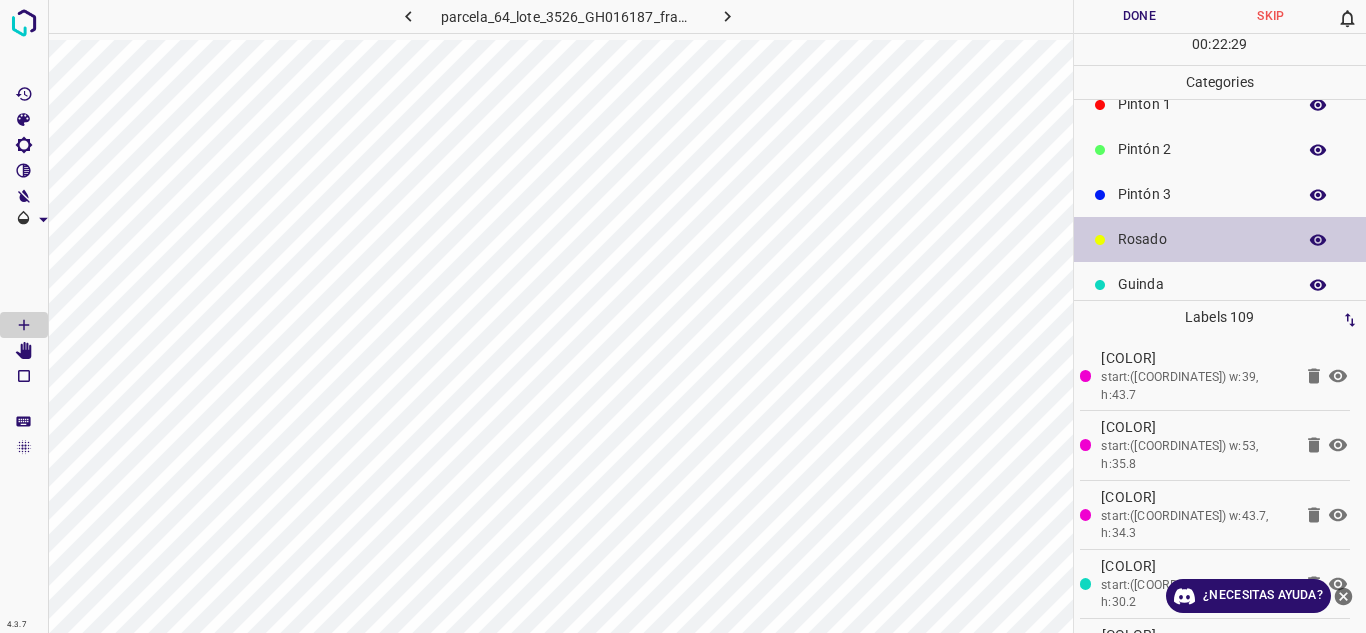 scroll, scrollTop: 0, scrollLeft: 0, axis: both 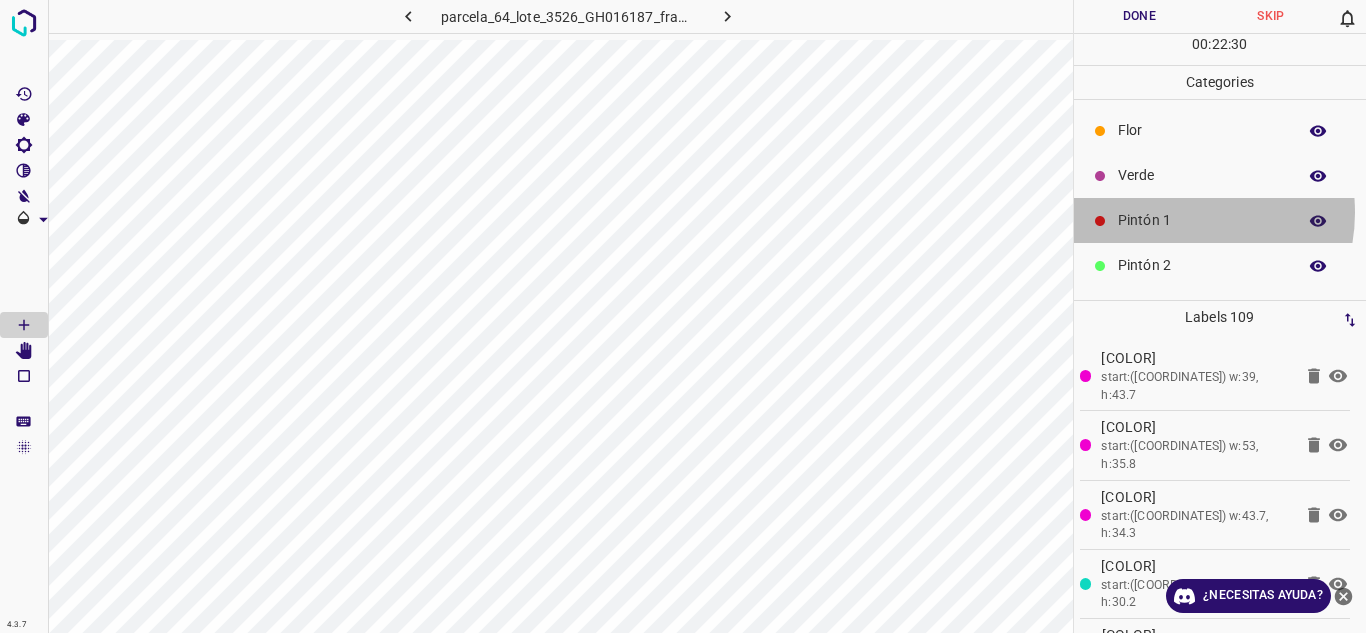 click on "Pintón 1" at bounding box center [1202, 220] 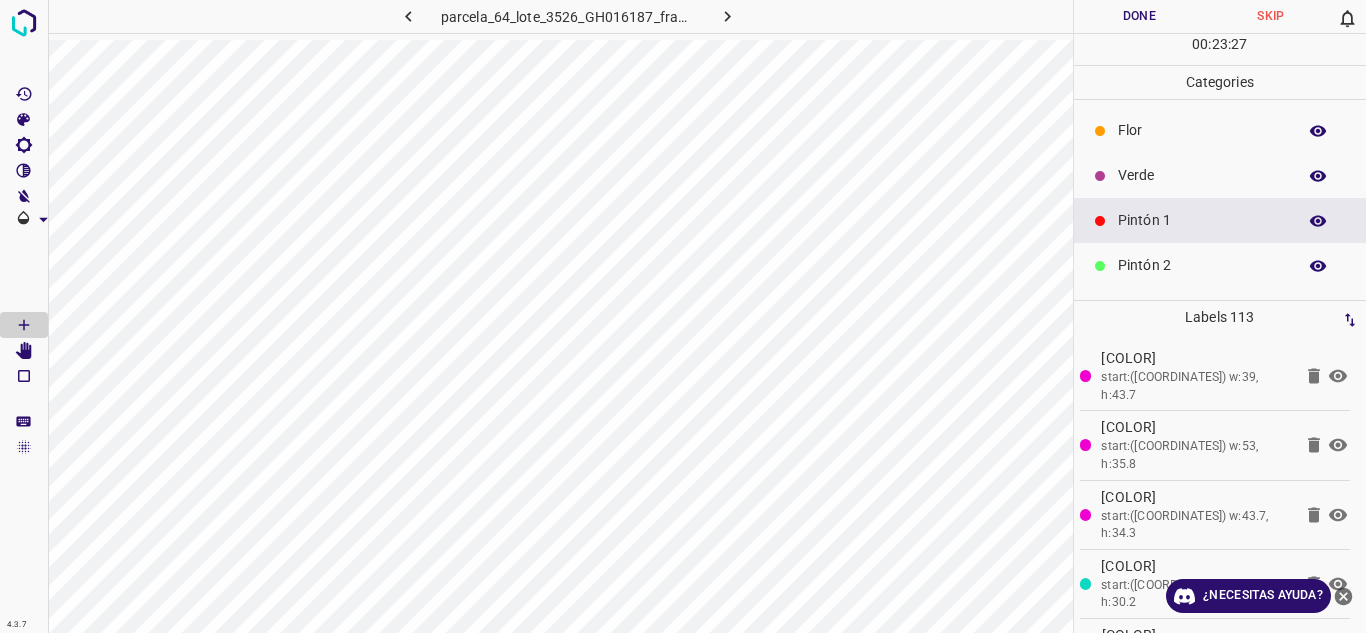 click on "Verde" at bounding box center [1202, 175] 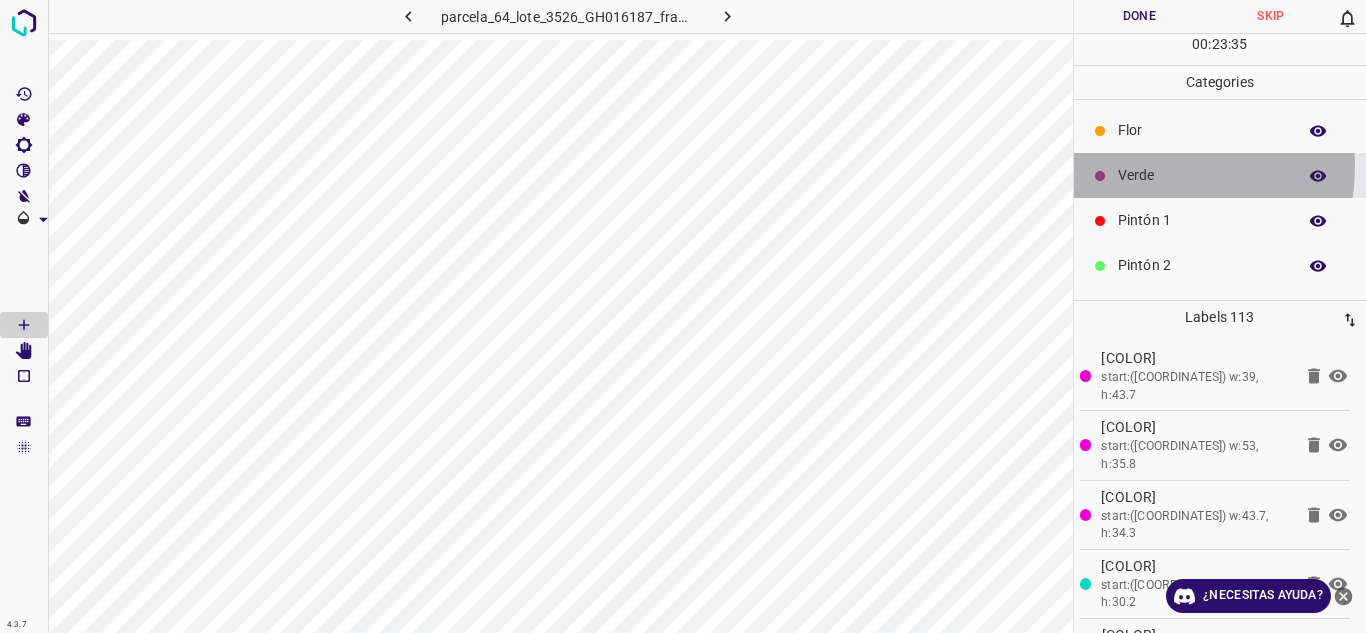 click on "Verde" at bounding box center (1202, 175) 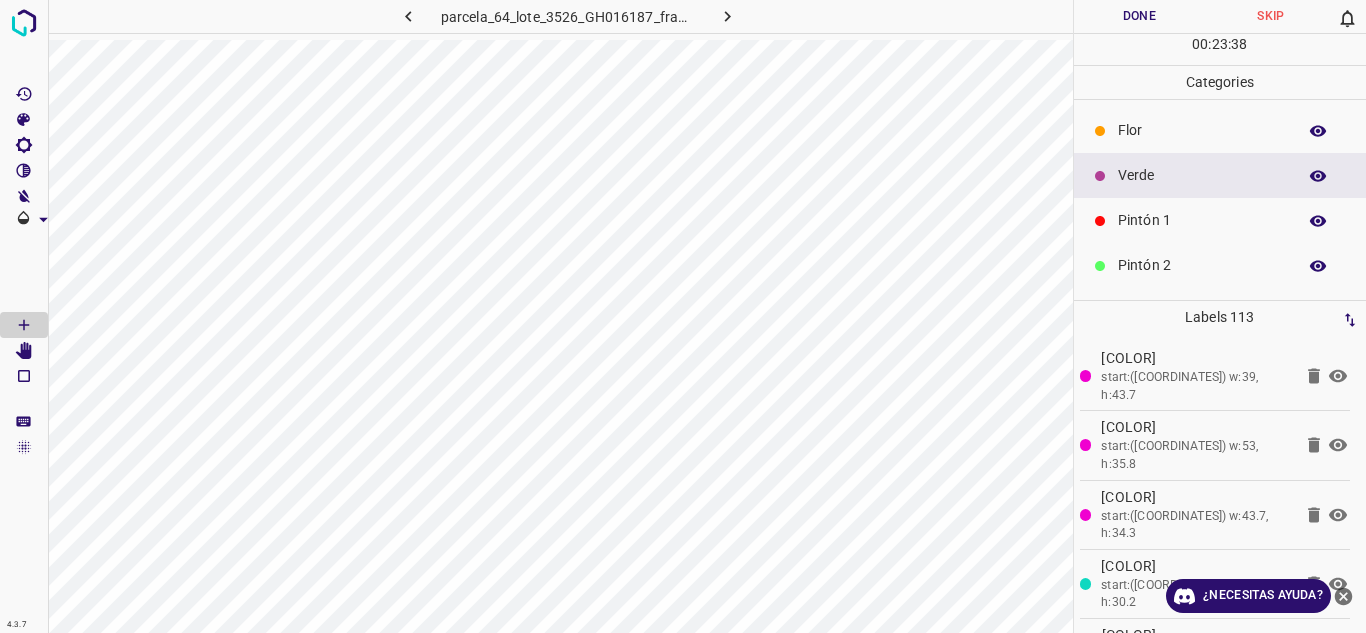 click on "Pintón 1" at bounding box center (1202, 220) 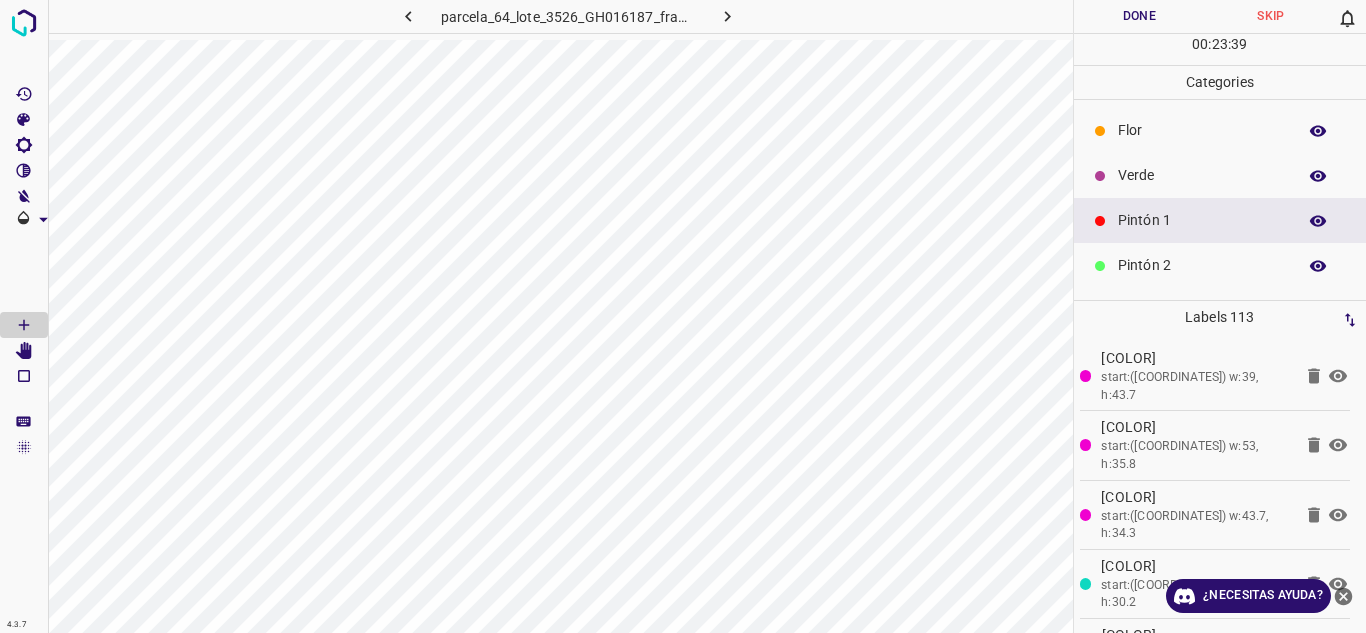 click on "Verde" at bounding box center [1202, 175] 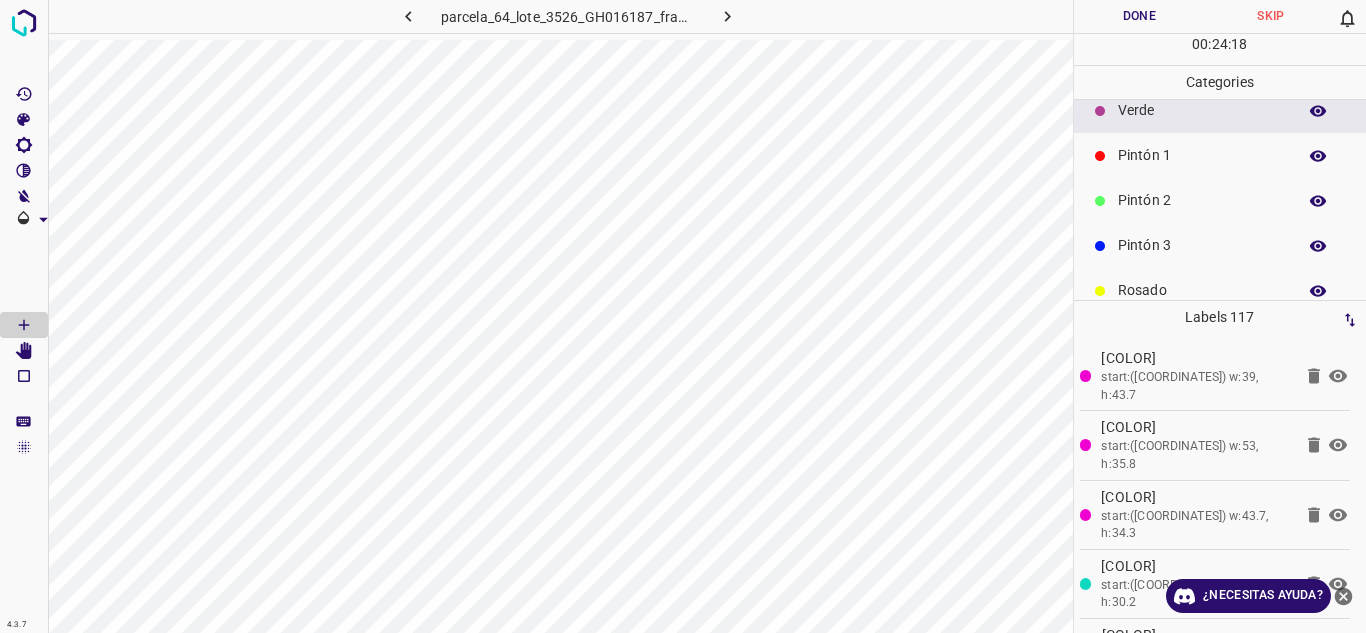 scroll, scrollTop: 100, scrollLeft: 0, axis: vertical 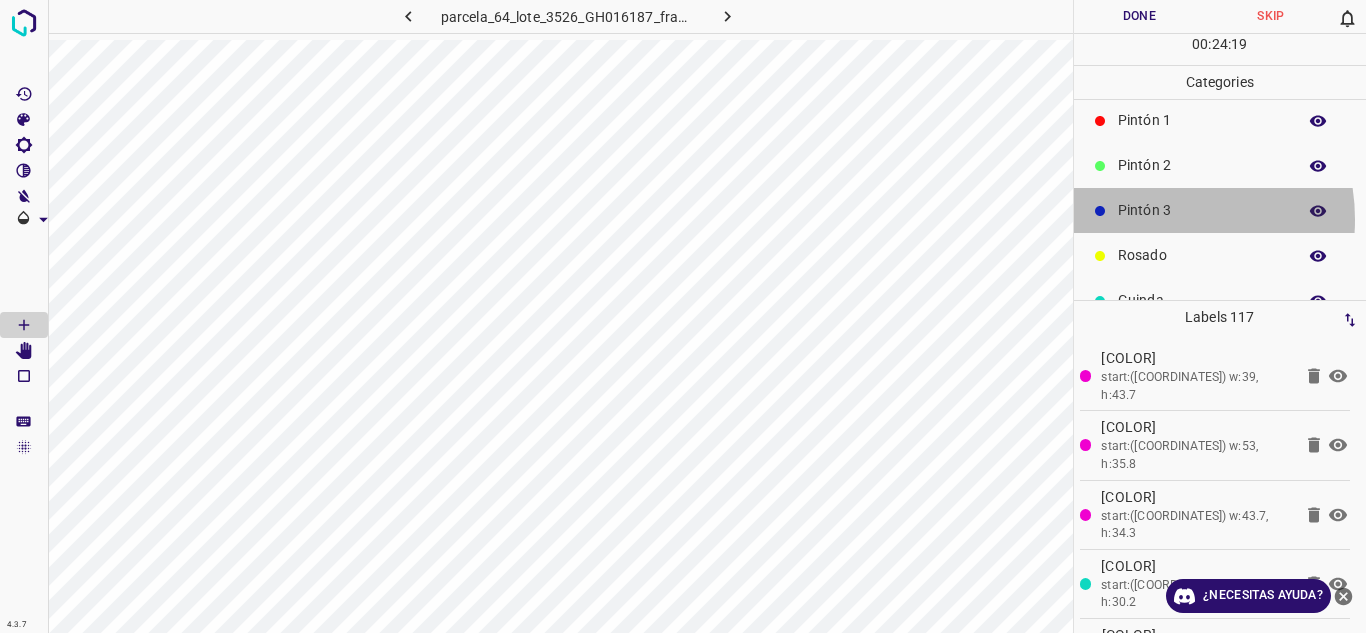 click on "Pintón 3" at bounding box center (1202, 210) 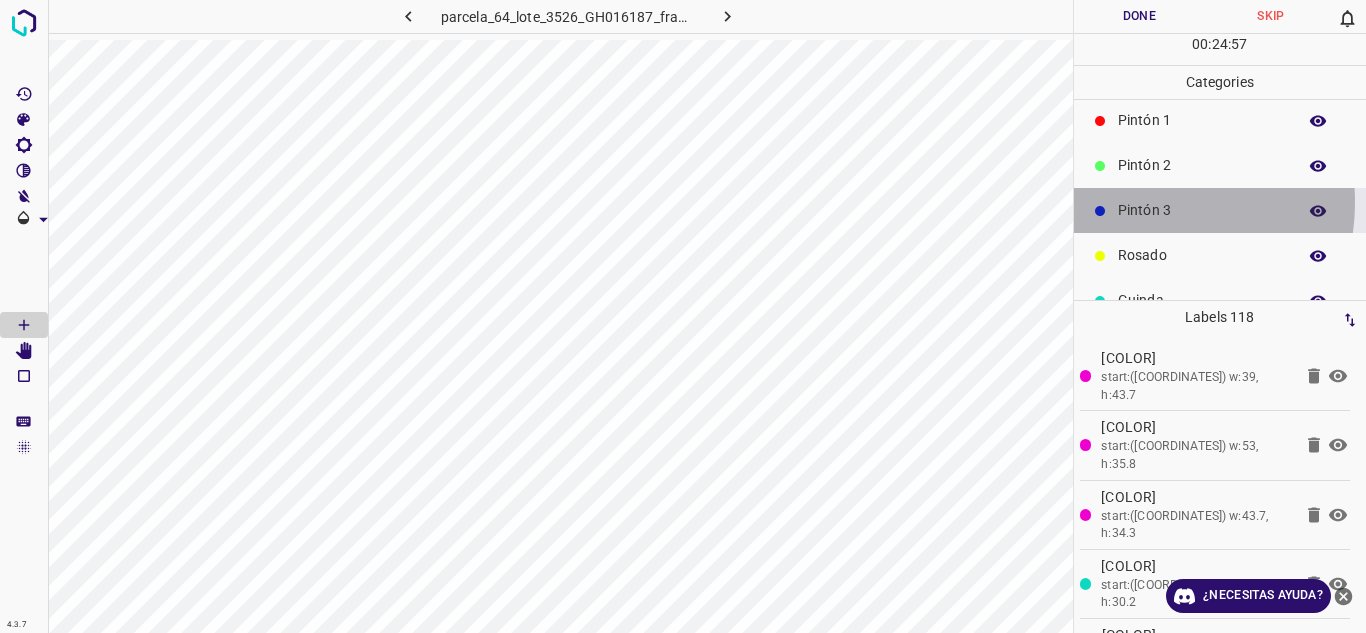 click on "Pintón 3" at bounding box center [1202, 210] 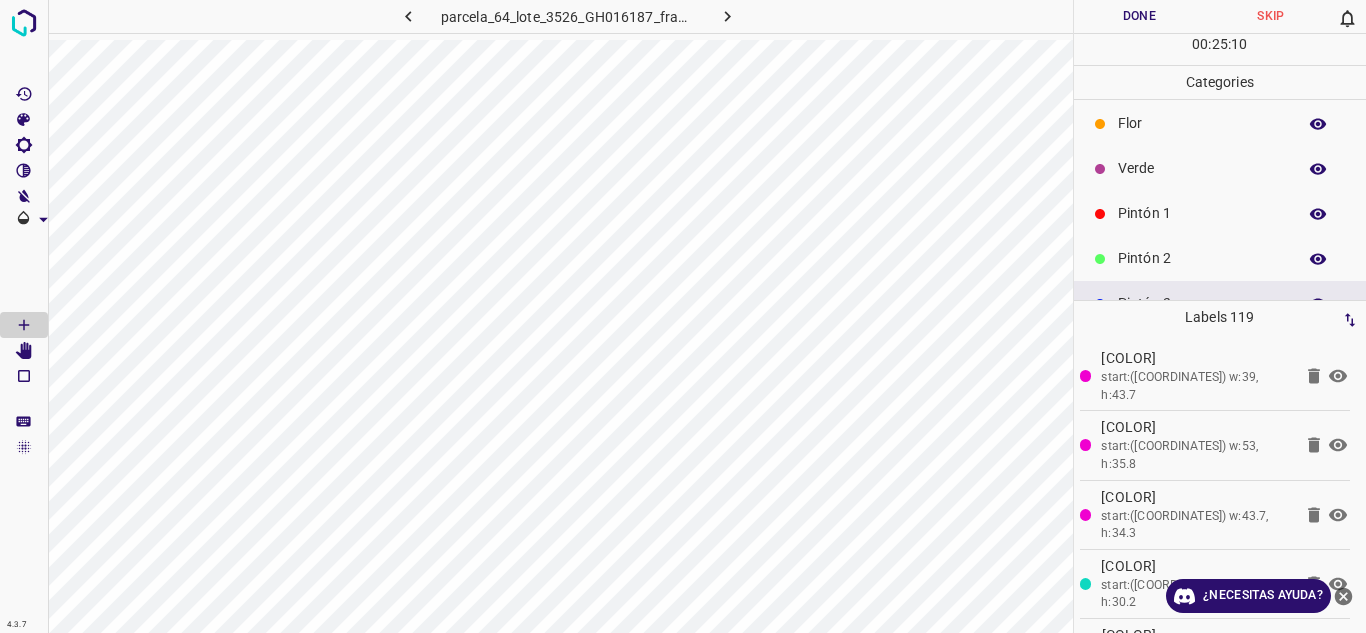 scroll, scrollTop: 0, scrollLeft: 0, axis: both 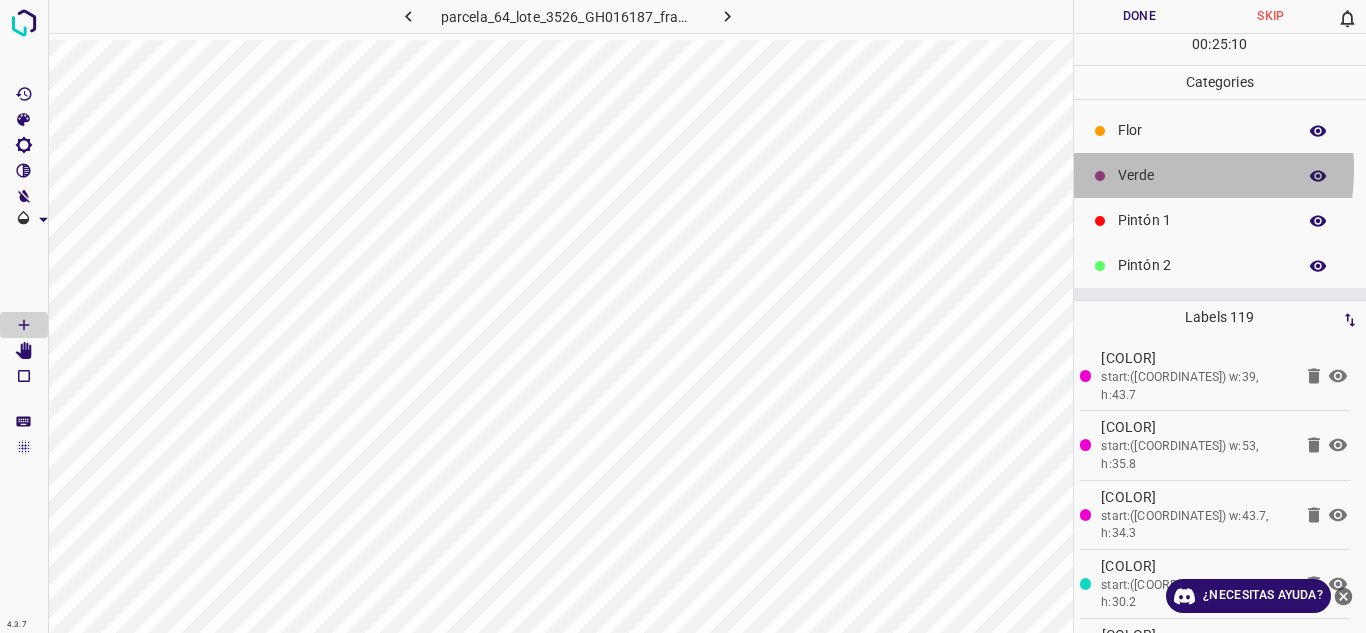 click on "Verde" at bounding box center [1202, 175] 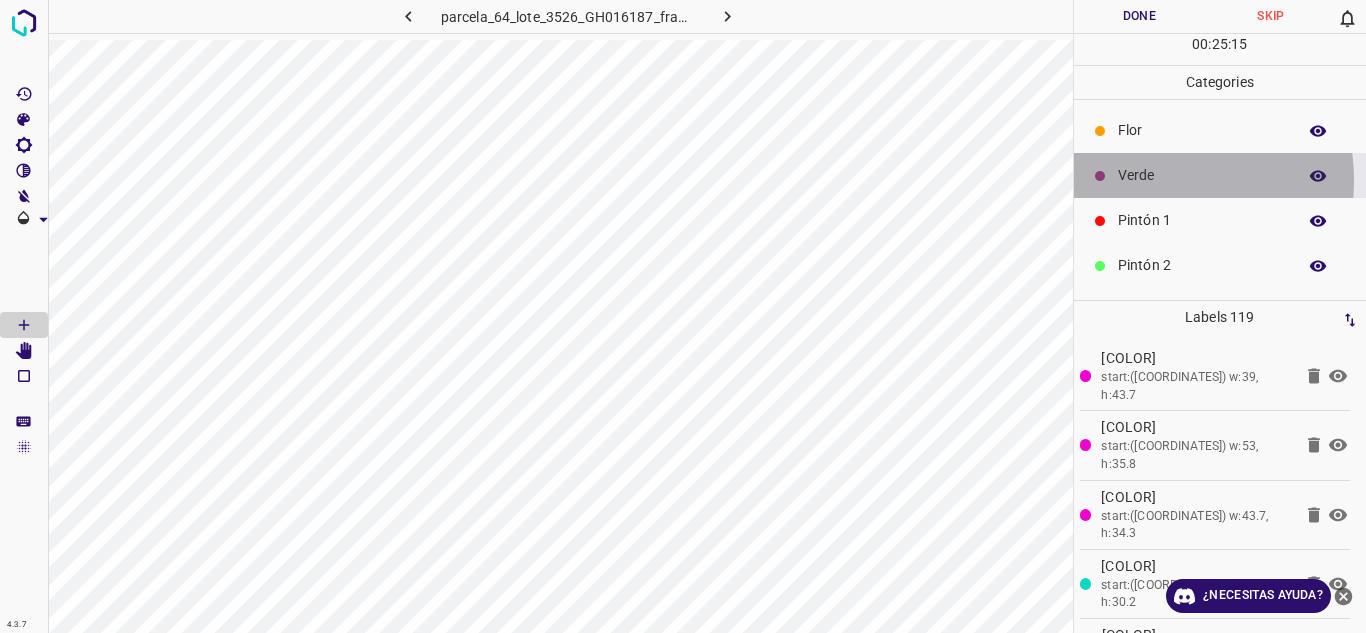 click on "Verde" at bounding box center [1202, 175] 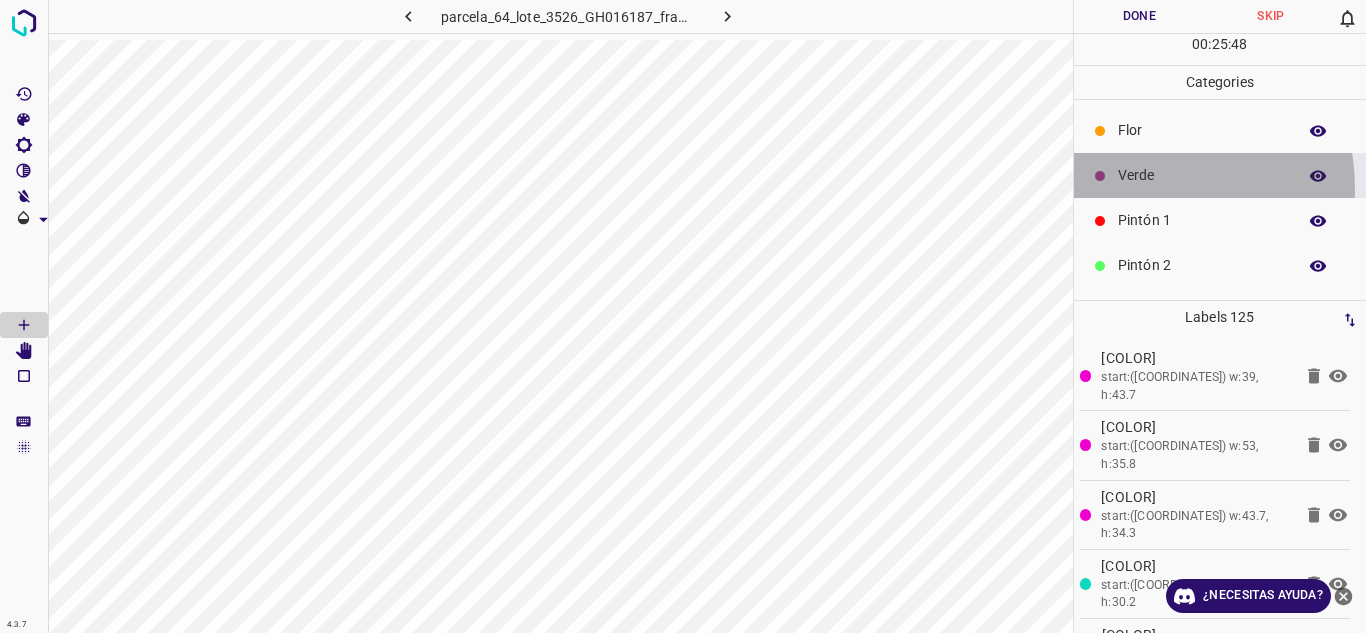 drag, startPoint x: 1097, startPoint y: 190, endPoint x: 1079, endPoint y: 201, distance: 21.095022 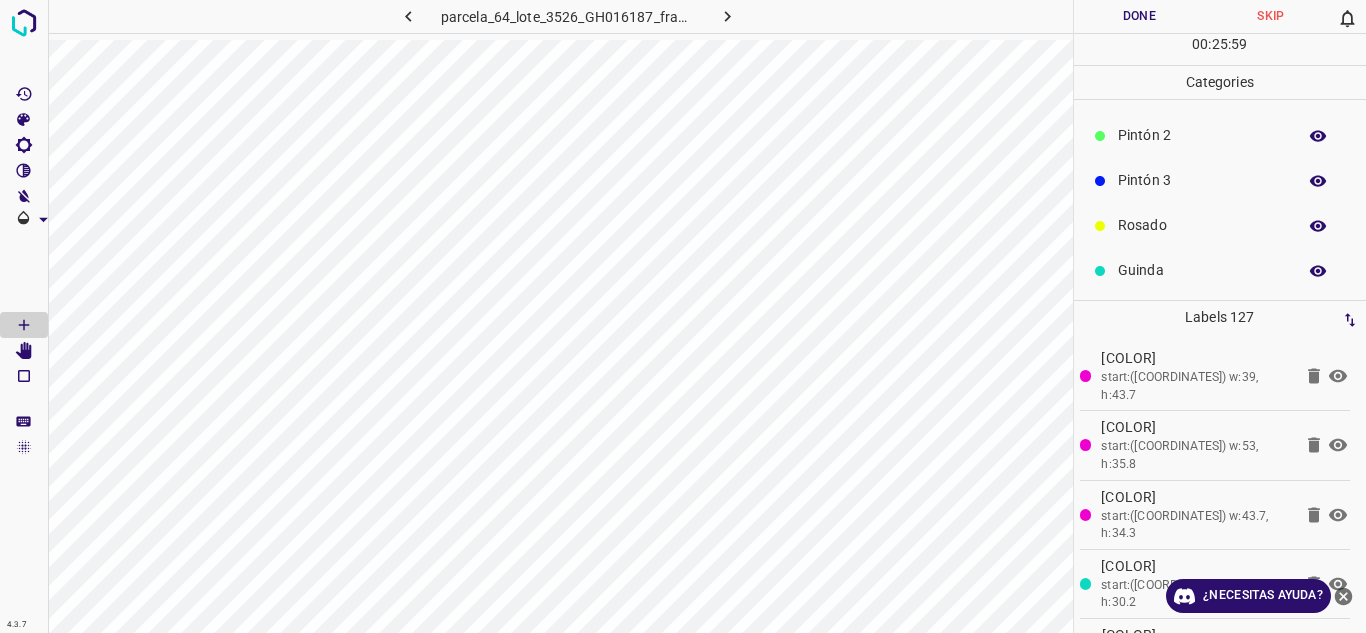 scroll, scrollTop: 176, scrollLeft: 0, axis: vertical 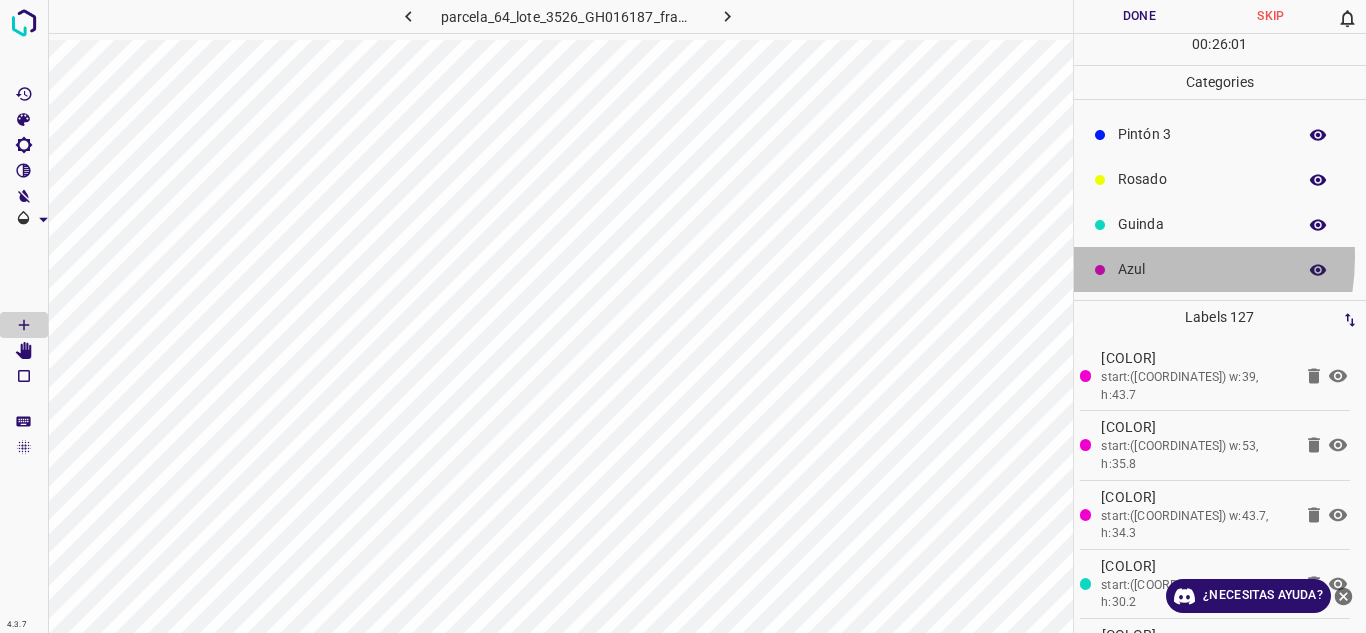 click on "Azul" at bounding box center [1220, 269] 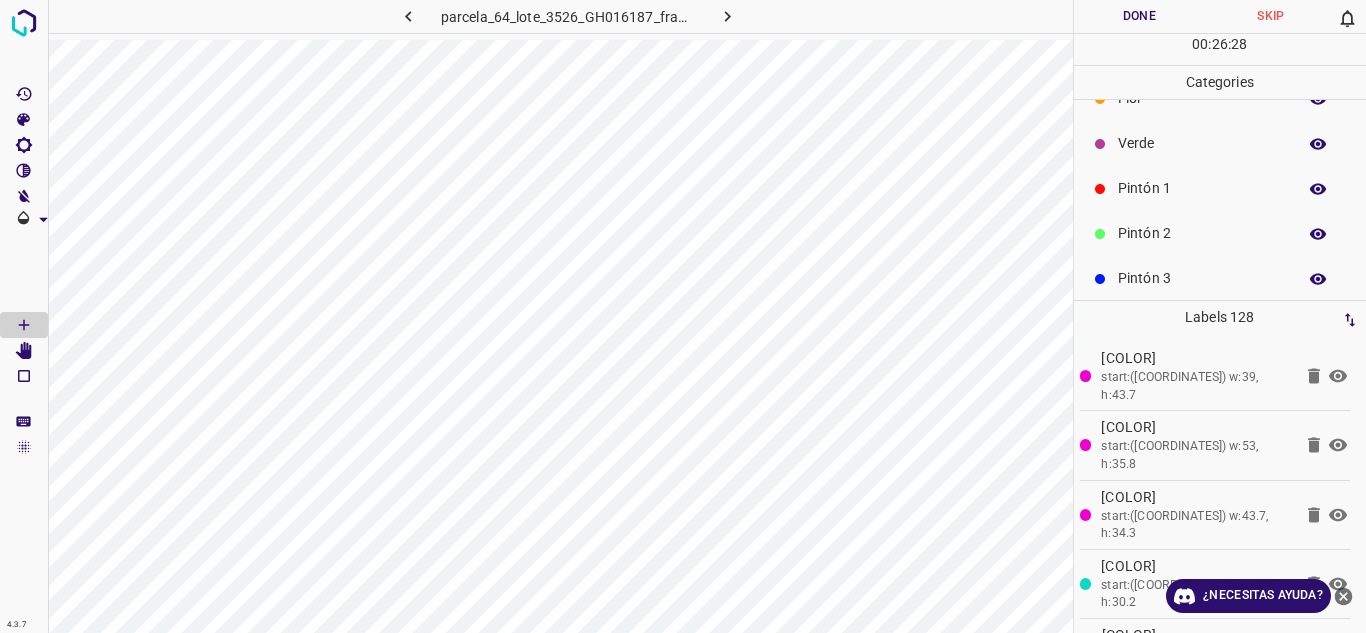 scroll, scrollTop: 0, scrollLeft: 0, axis: both 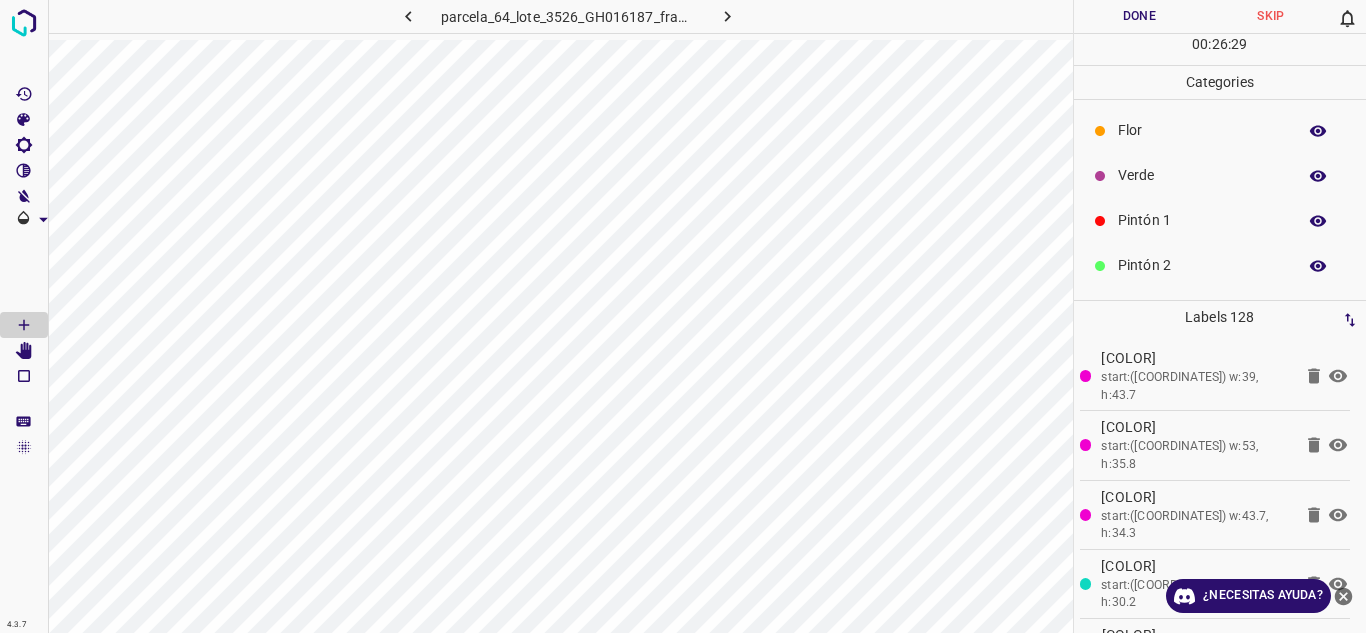 click on "Verde" at bounding box center [1202, 175] 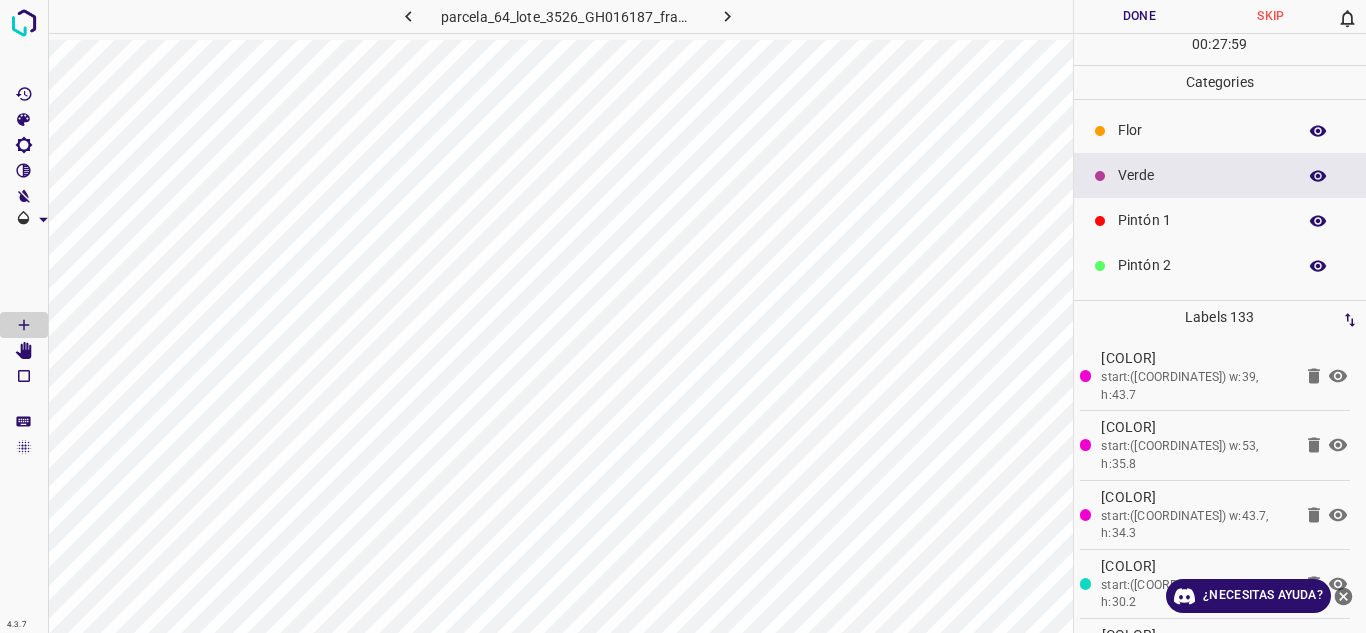click on "Verde" at bounding box center [1202, 175] 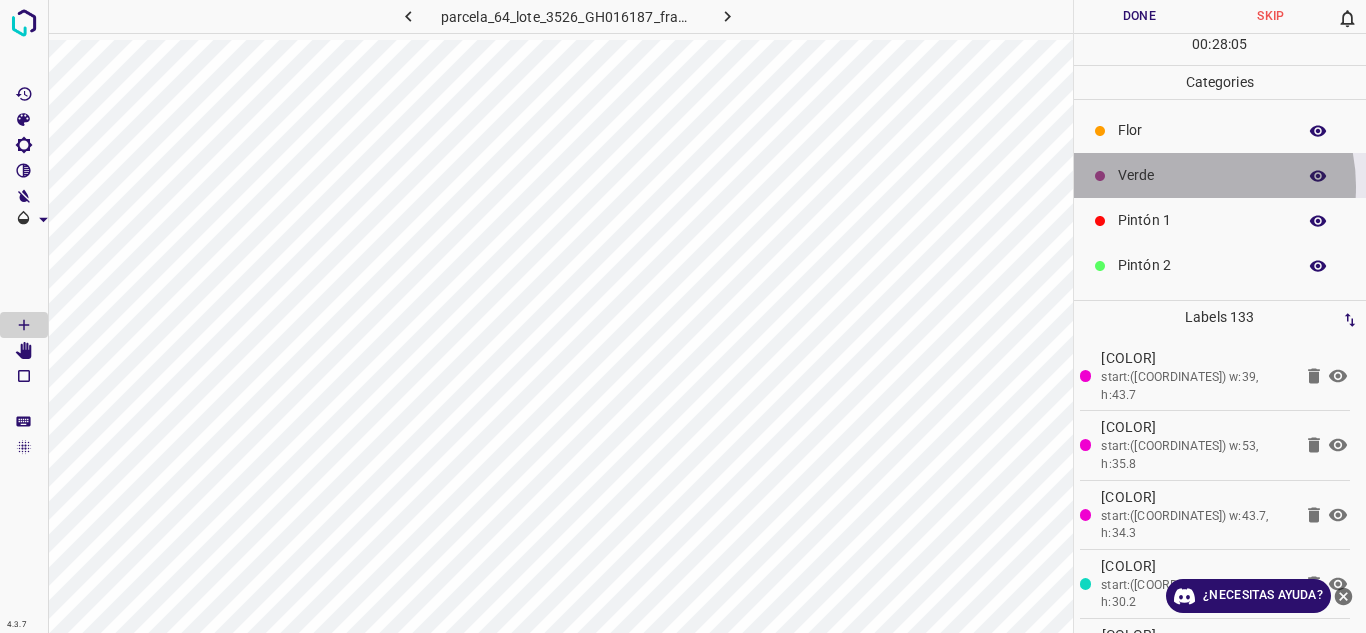 click on "Verde" at bounding box center [1202, 175] 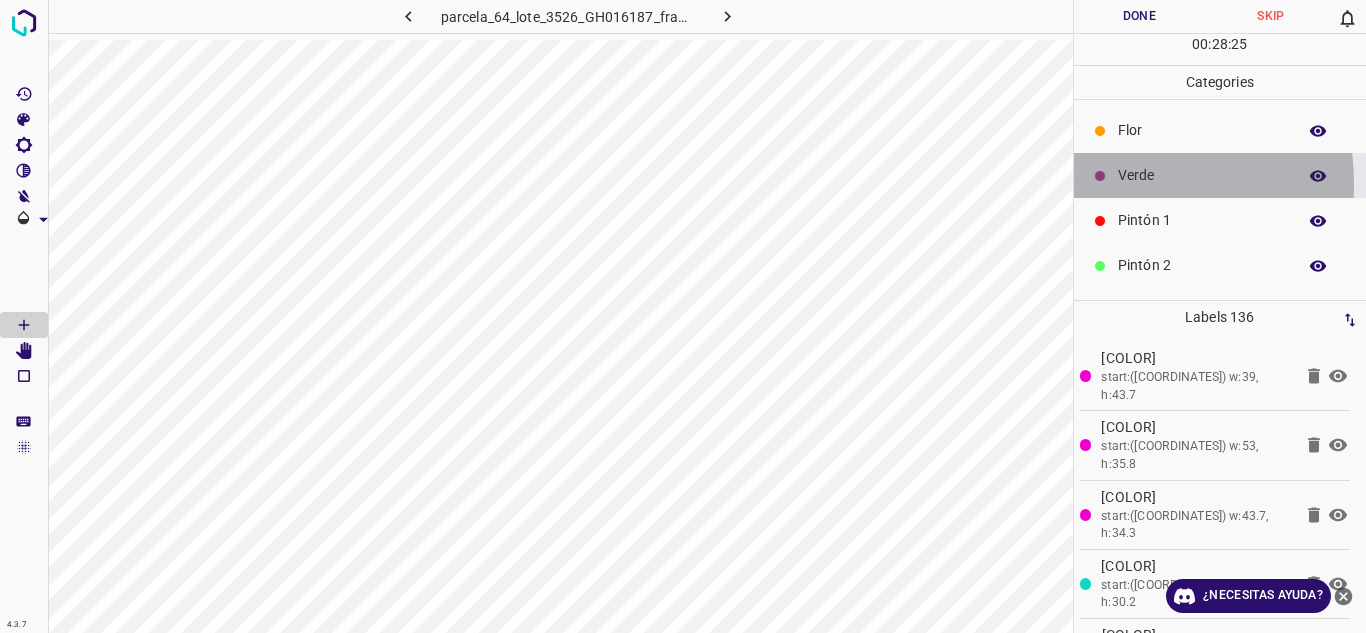 click at bounding box center [1100, 176] 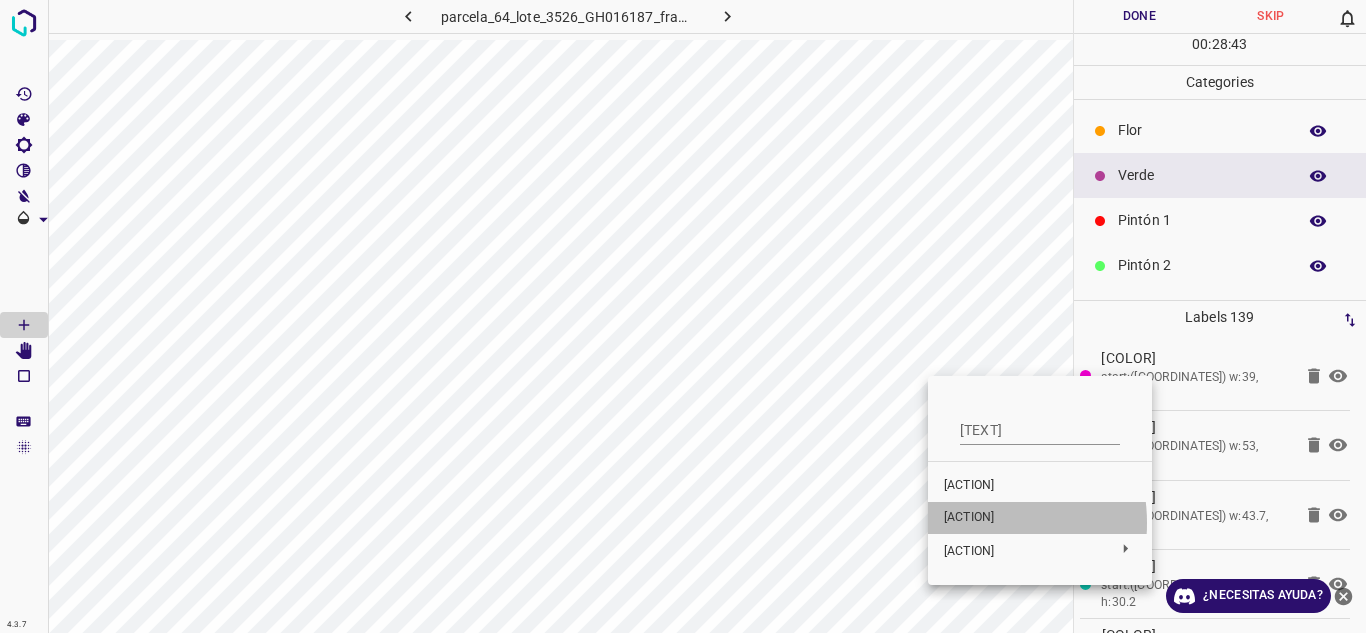 click on "[ACTION]" at bounding box center [969, 517] 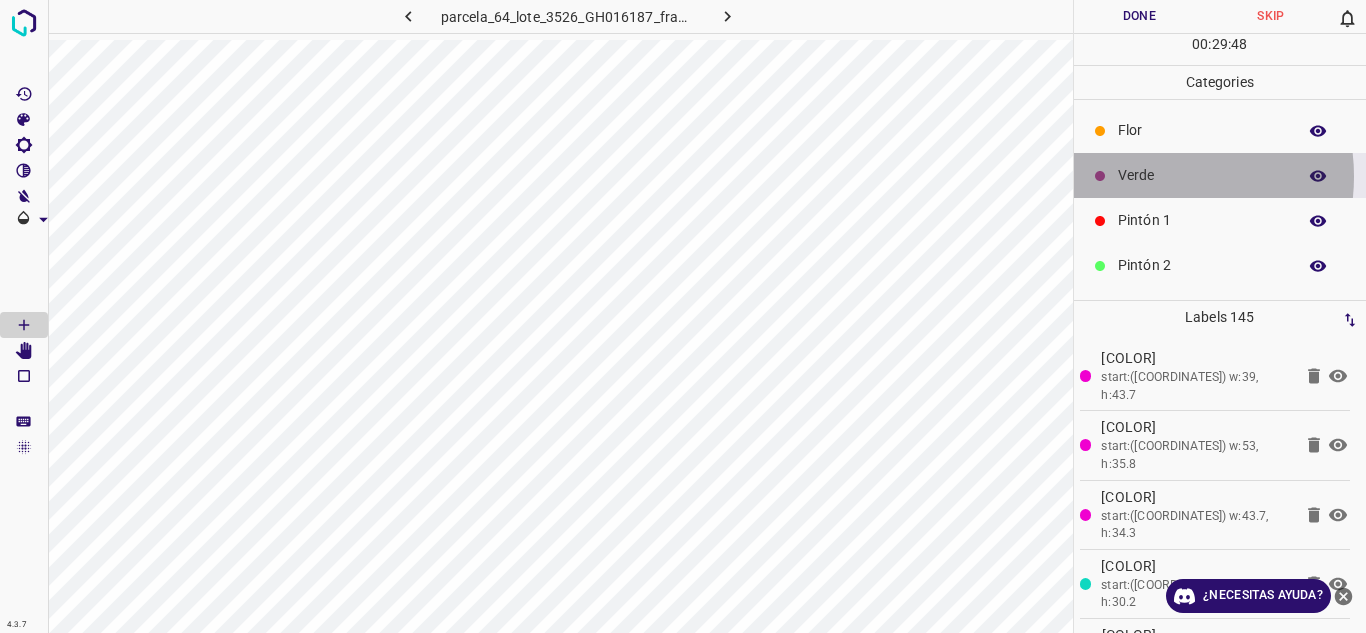 click on "Verde" at bounding box center [1202, 175] 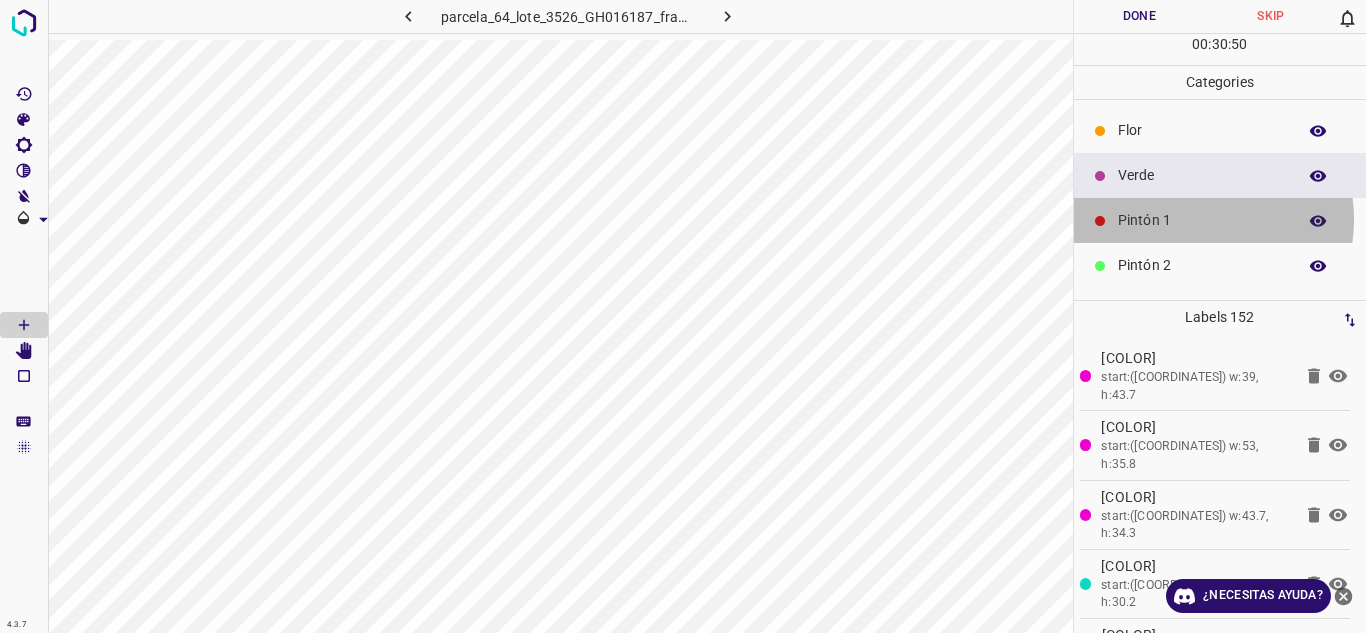 click on "Pintón 1" at bounding box center [1202, 220] 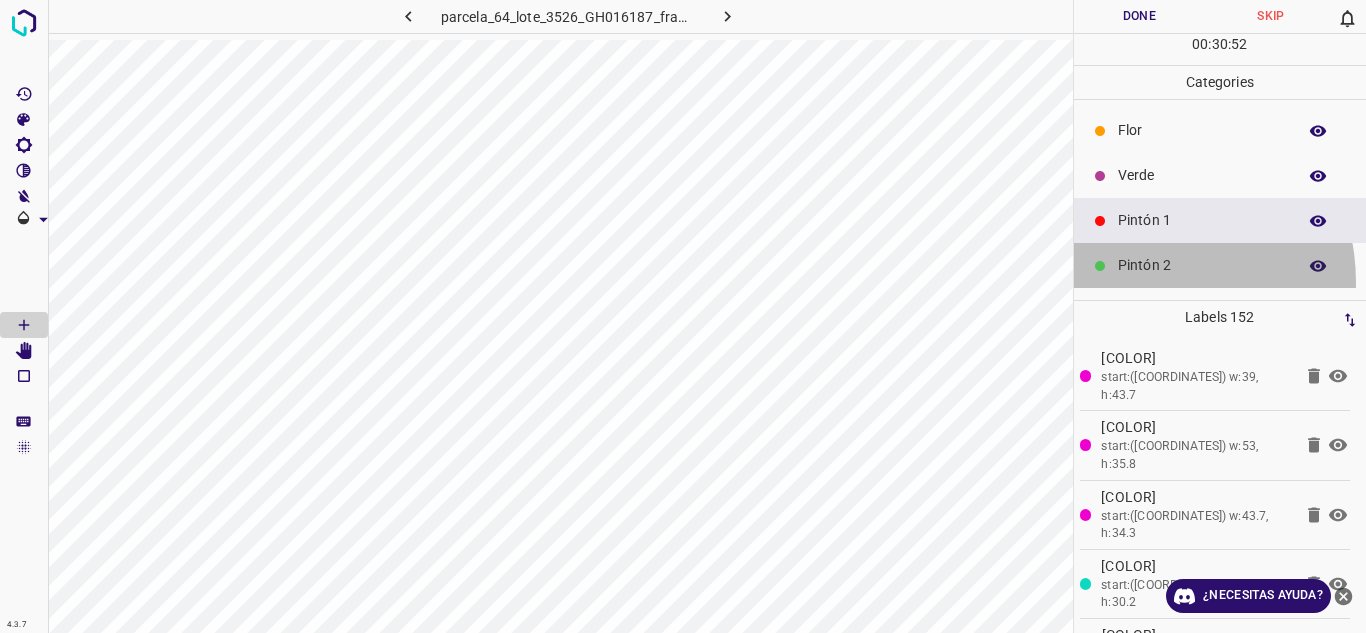 click on "Pintón 2" at bounding box center (1220, 265) 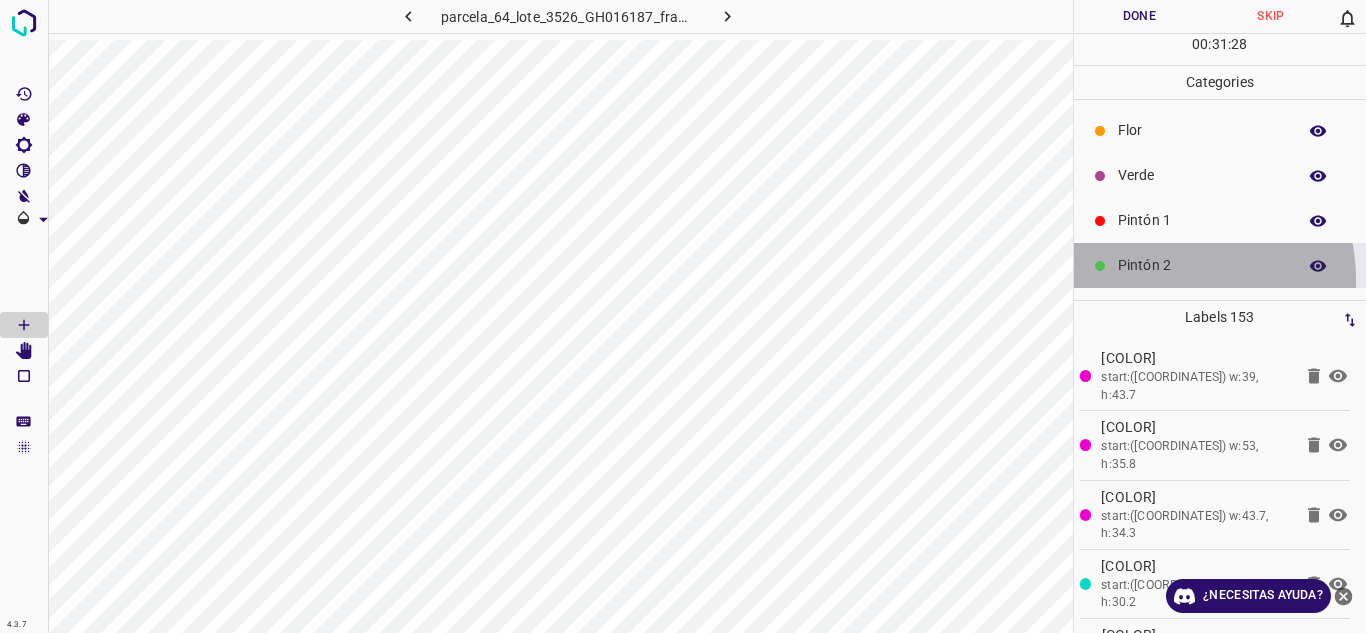click on "Pintón 2" at bounding box center [1220, 265] 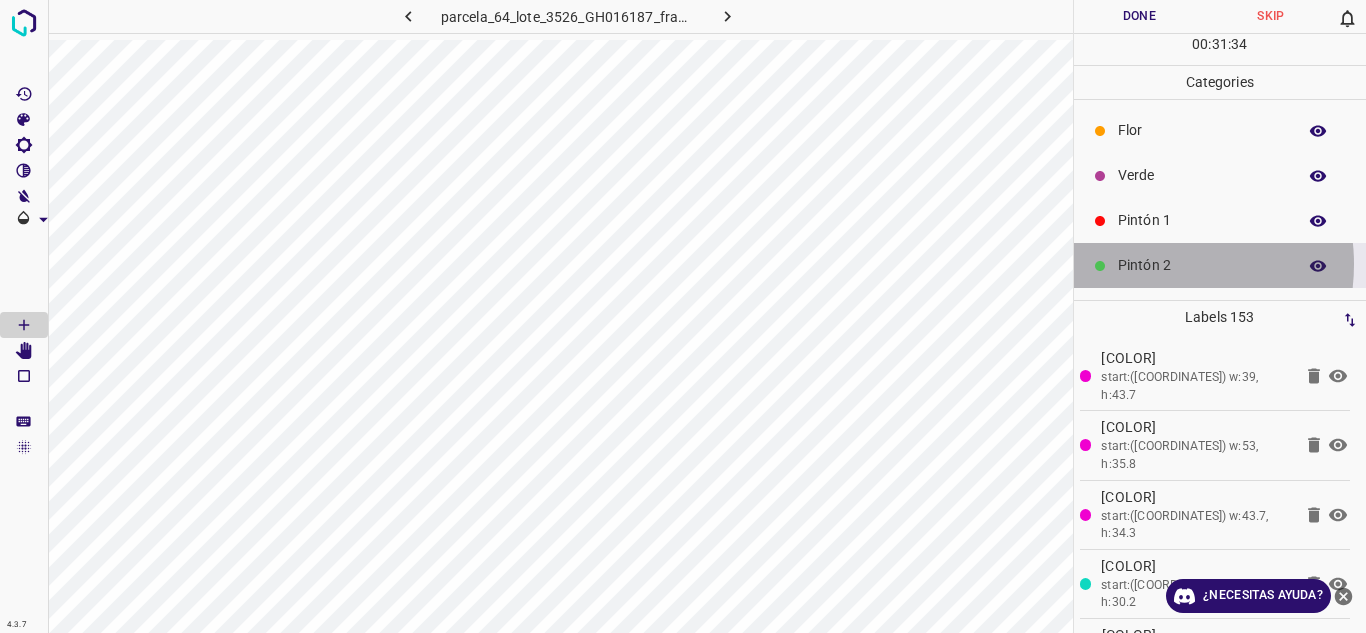 click on "Pintón 2" at bounding box center [1202, 265] 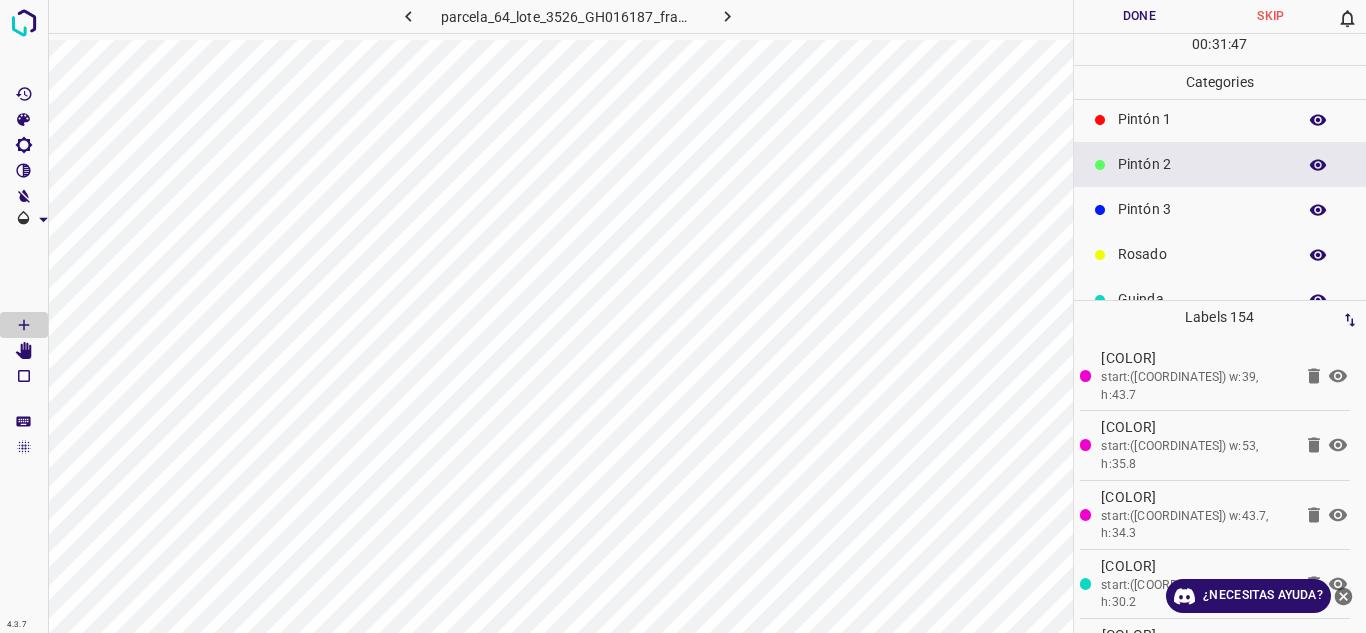 scroll, scrollTop: 176, scrollLeft: 0, axis: vertical 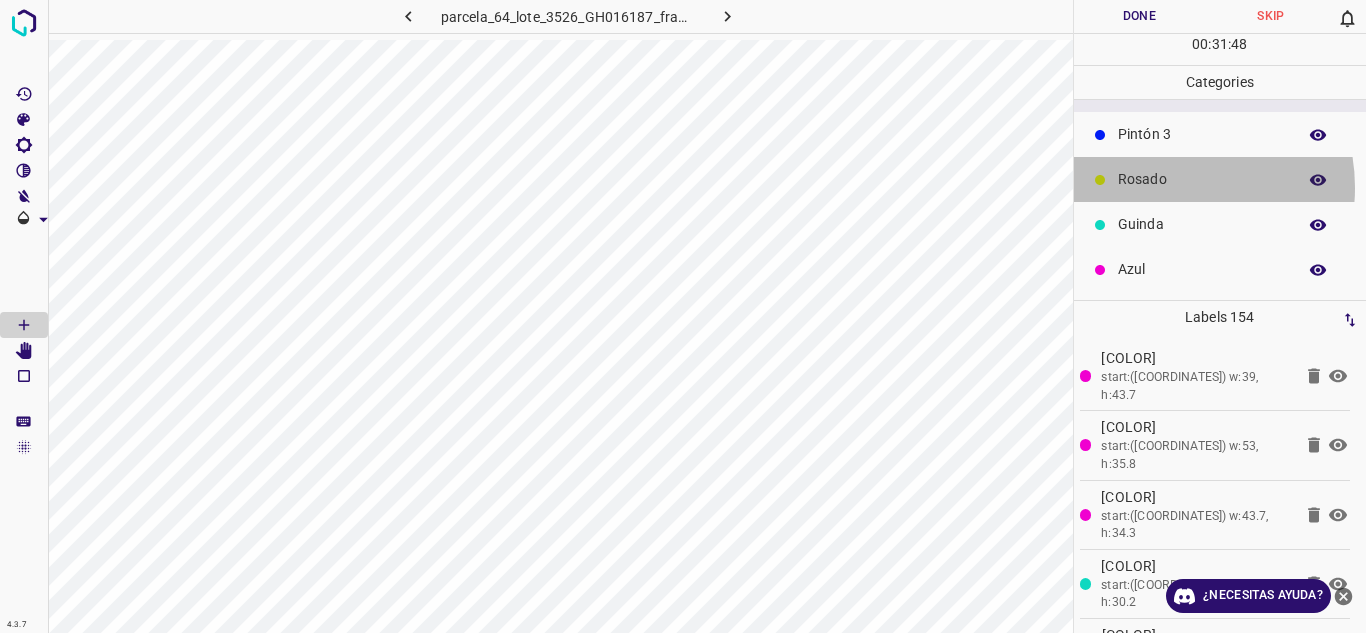 click on "Rosado" at bounding box center [1202, 179] 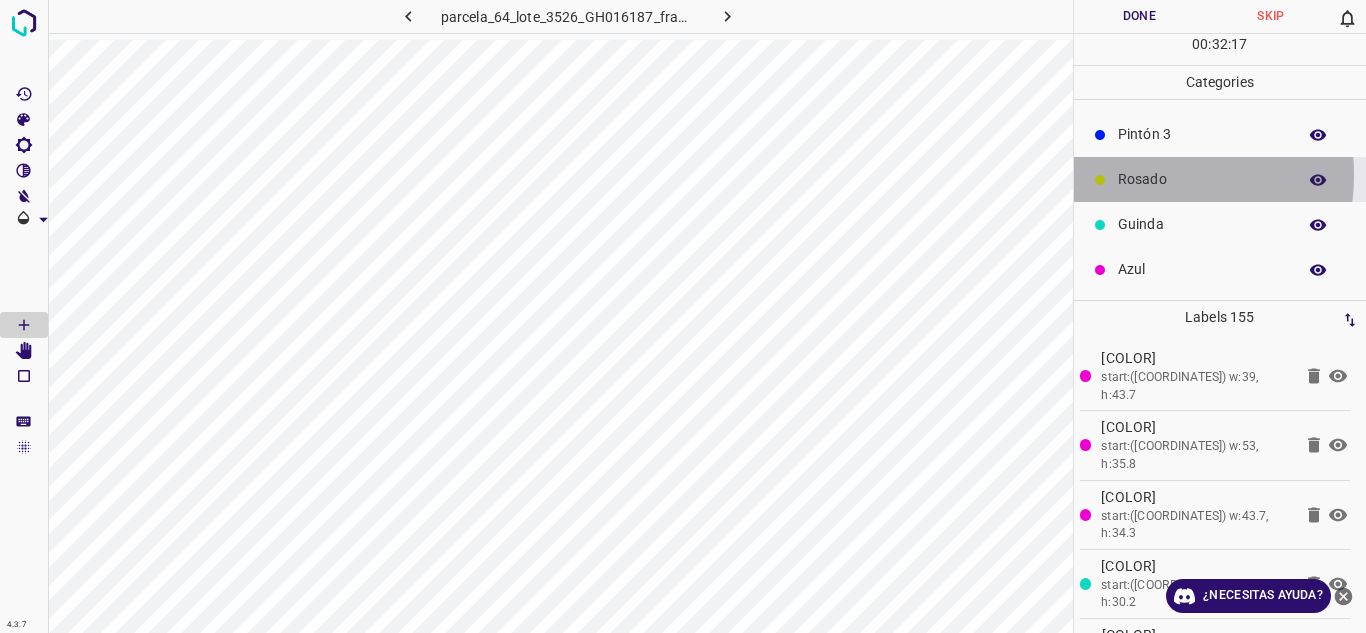 click on "Rosado" at bounding box center [1202, 179] 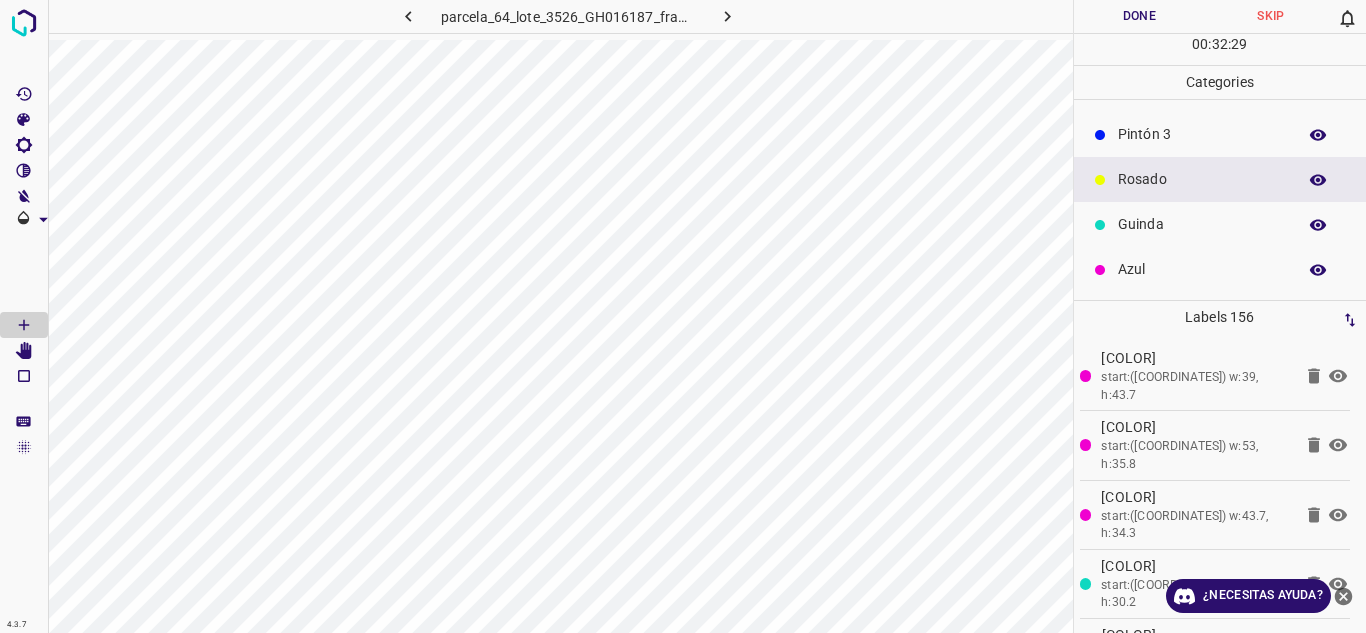 click on "Pintón 3" at bounding box center [1202, 134] 